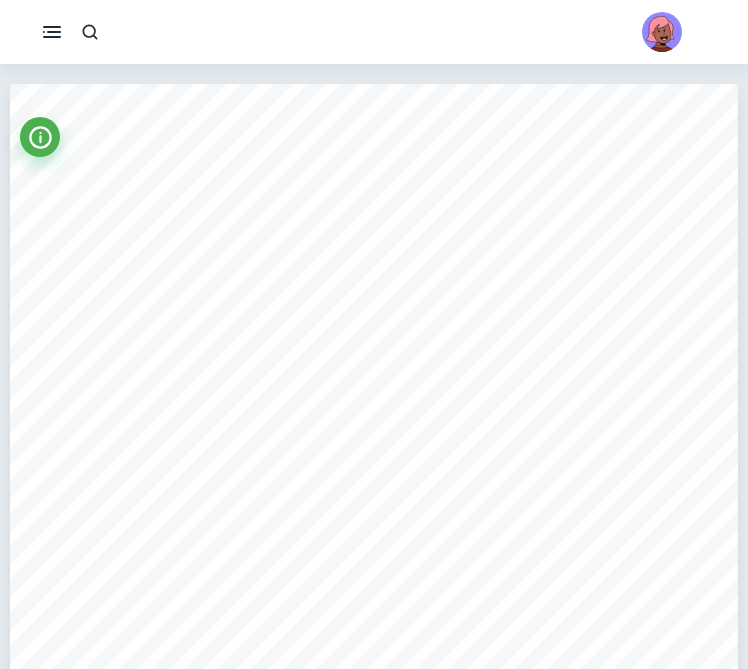 scroll, scrollTop: 32261, scrollLeft: 0, axis: vertical 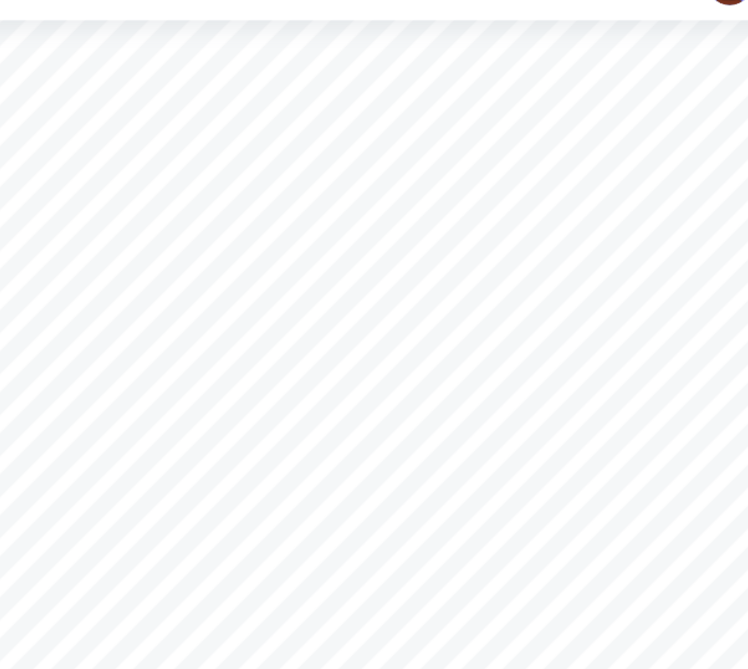click on "First reflection: June 4, 2024 I initially planned for interdisciplinary research on stochastic music generation using Markov chain. Then, my supervisor and I agreed that the focus and in-depth exploration into mathematical knowledge involved in this topic may be challenging, since I planned to fuse computer science and music concepts into this math EE topic. Therefore, there was a change in topic - I decided to open a novel aspect into the well-known Tower of Hanoi Problem, through which the beauty of patterns and logics in math is explored. I learned the ternary calculation logic can be applied in solving Hanoi Tower Problem: the operation on the unit digit means moving the smallest disc, and every time after moving twice the smallest disc, a bigger disc is moved, which corresponds to the digit carry in ternary calculation. Also, a spontaneous inspiration came to me when I was solving a graph theory problem, which is that I can find the correlation between graph theory and the Hanoi Tower Problem, since I 9" at bounding box center [374, 547] 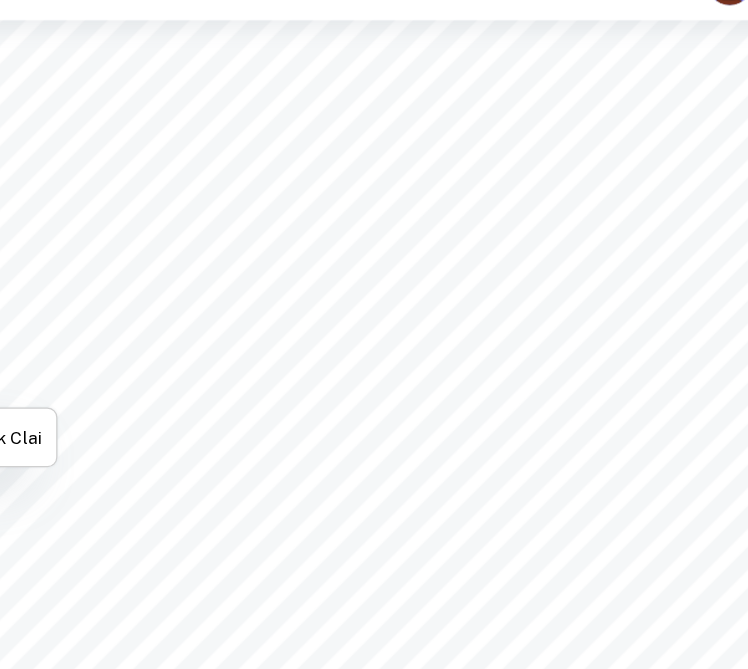 click on "First reflection: June 4, 2024 I initially planned for interdisciplinary research on stochastic music generation using Markov chain. Then, my supervisor and I agreed that the focus and in-depth exploration into mathematical knowledge involved in this topic may be challenging, since I planned to fuse computer science and music concepts into this math EE topic. Therefore, there was a change in topic - I decided to open a novel aspect into the well-known Tower of Hanoi Problem, through which the beauty of patterns and logics in math is explored. I learned the ternary calculation logic can be applied in solving Hanoi Tower Problem: the operation on the unit digit means moving the smallest disc, and every time after moving twice the smallest disc, a bigger disc is moved, which corresponds to the digit carry in ternary calculation. Also, a spontaneous inspiration came to me when I was solving a graph theory problem, which is that I can find the correlation between graph theory and the Hanoi Tower Problem, since I 9" at bounding box center (374, 547) 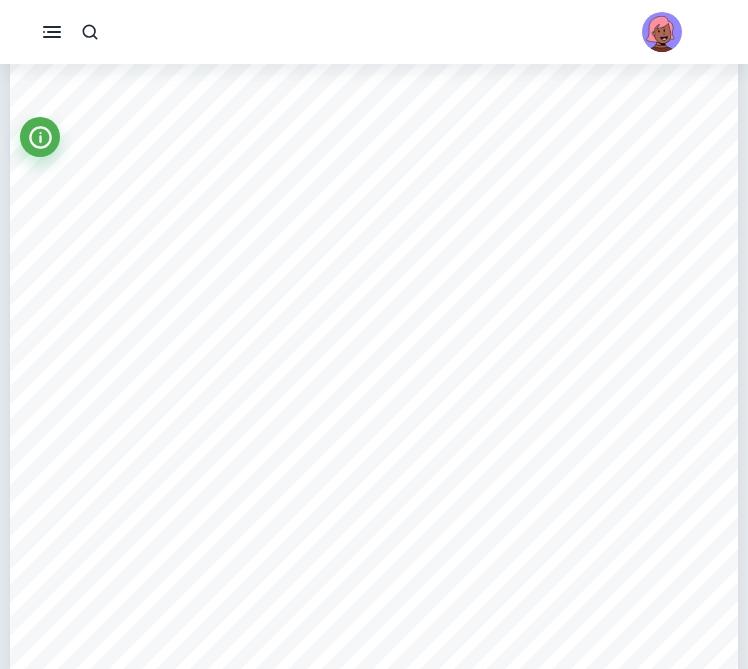 scroll, scrollTop: 24183, scrollLeft: 0, axis: vertical 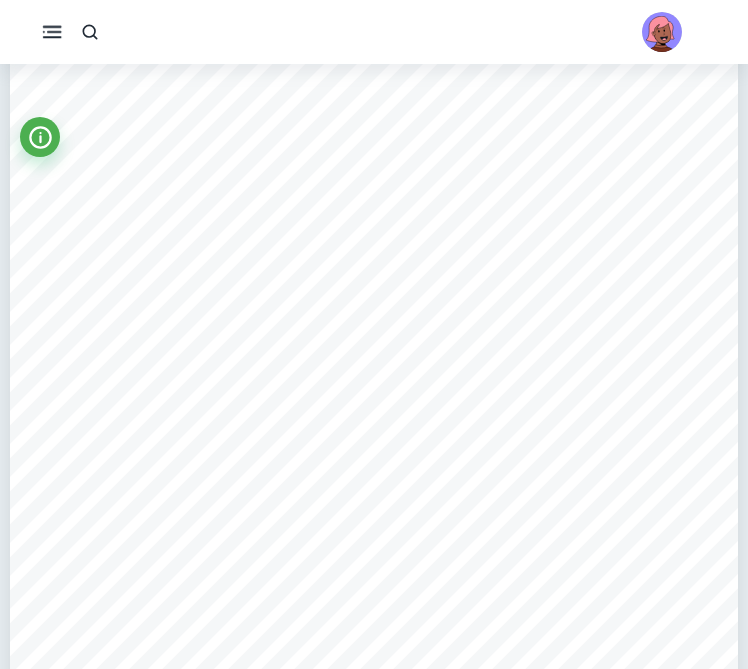 click 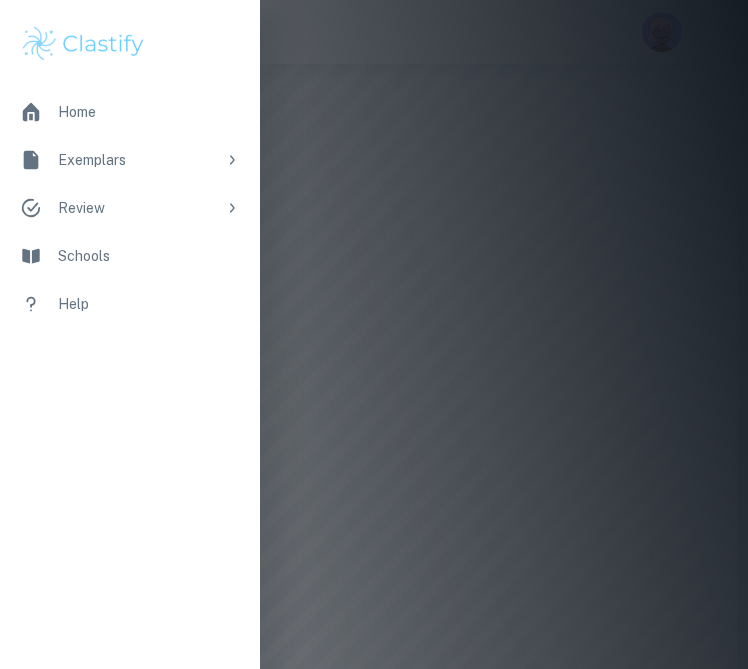 click at bounding box center (374, 334) 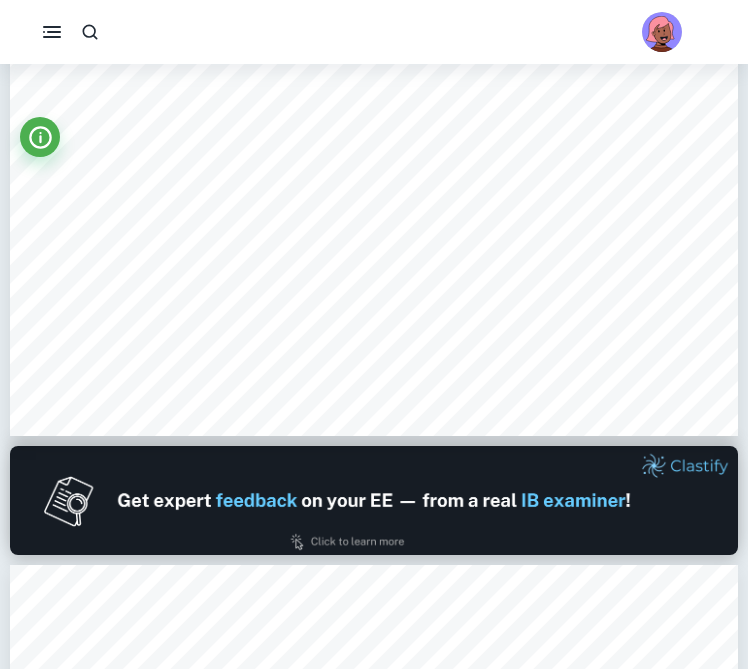 scroll, scrollTop: 0, scrollLeft: 0, axis: both 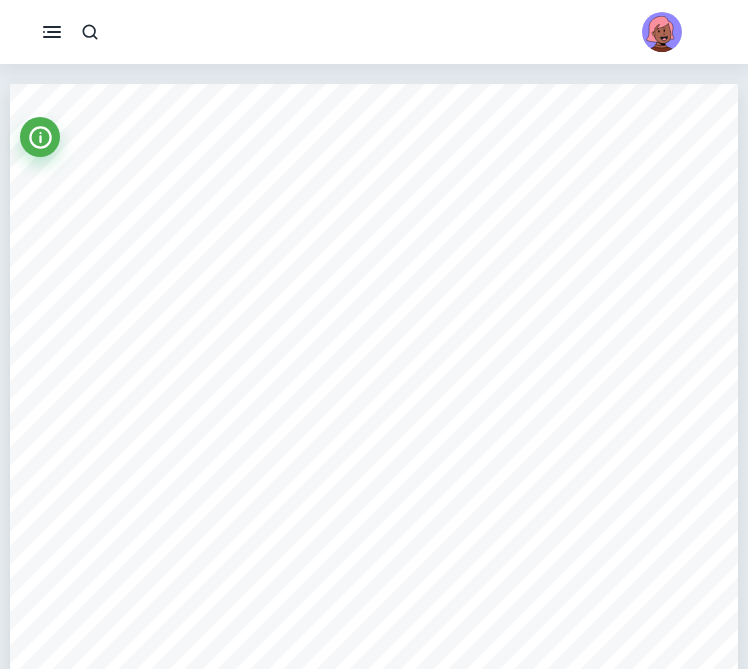 click on "Investigating the Sierpinski Triangle in the Hanoi Tower Problem: How can a Sierpinski Triangle be constructed and traversed under the context of the constrained N 3 disc Hanoi Tower Problem? Investigating the Sierpinski Triangle in the Hanoi Tower Problem Research question: How can a Sierpinski Triangle be constructed and traversed under the context of constrained N 3 disc Hanoi Tower problem? Subject: Mathematics Word count: 3996" at bounding box center [374, 599] 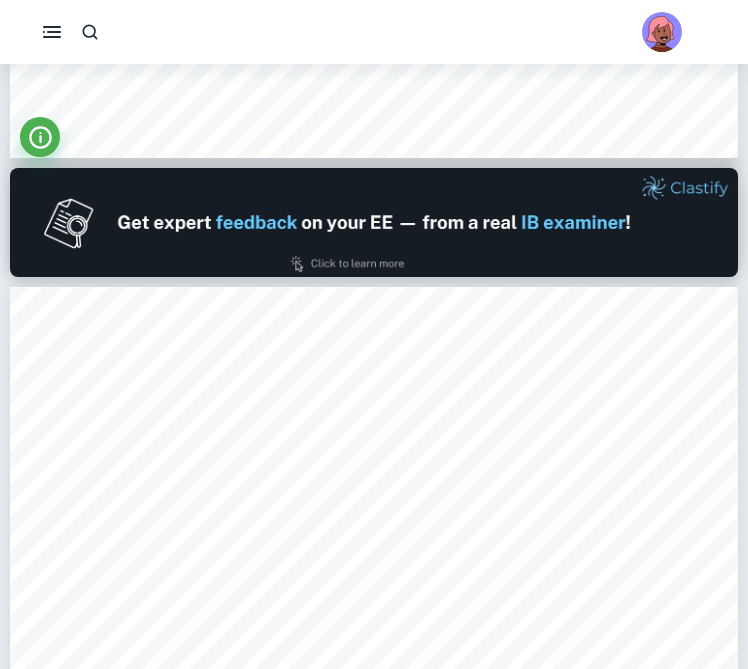scroll, scrollTop: 0, scrollLeft: 0, axis: both 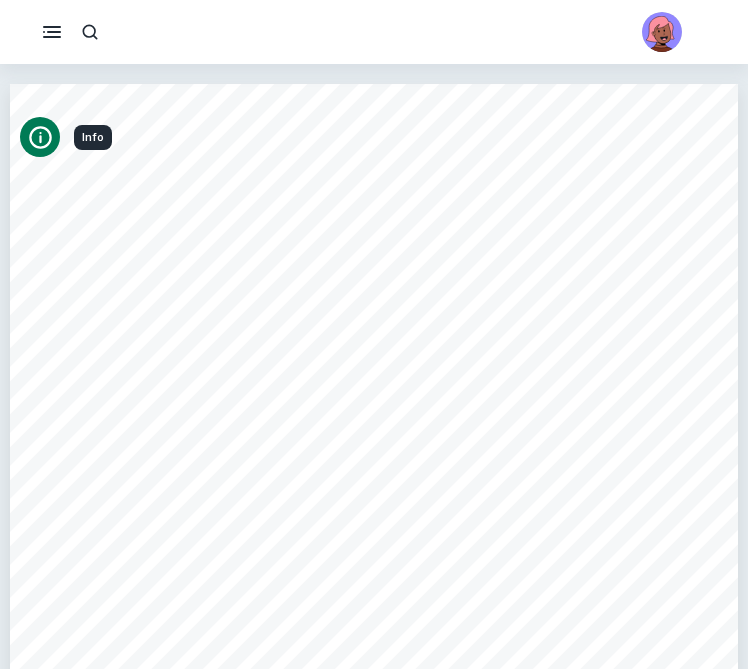 click at bounding box center (40, 137) 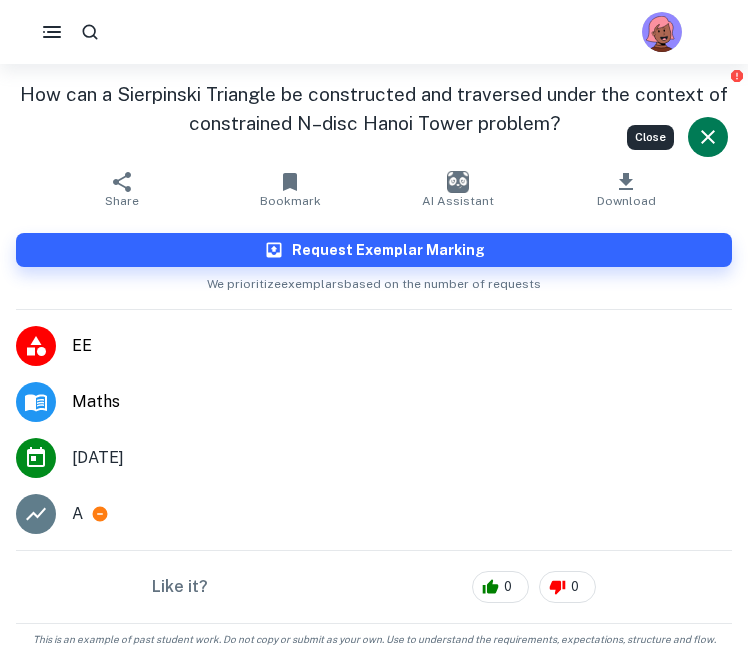 click 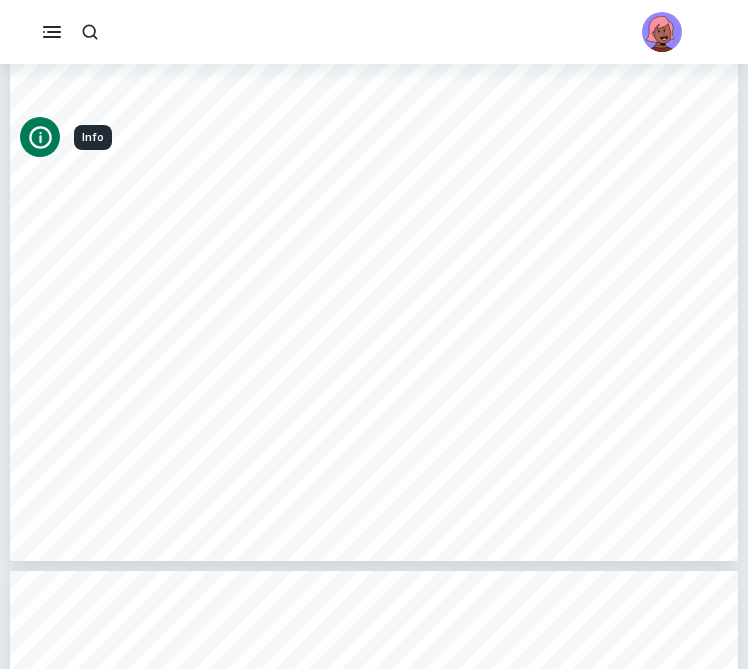 scroll, scrollTop: 2014, scrollLeft: 0, axis: vertical 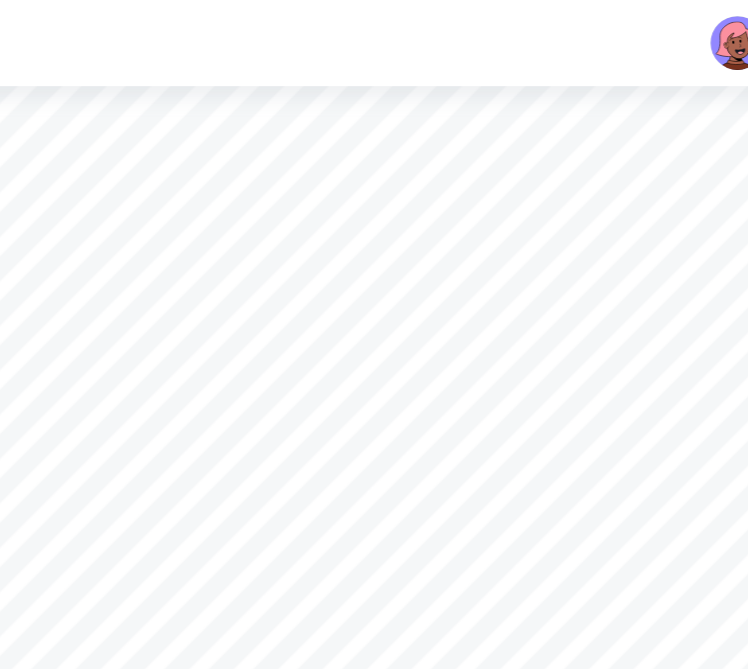 click on "First reflection: June 4, 2024 I initially planned for interdisciplinary research on stochastic music generation using Markov chain. Then, my supervisor and I agreed that the focus and in-depth exploration into mathematical knowledge involved in this topic may be challenging, since I planned to fuse computer science and music concepts into this math EE topic. Therefore, there was a change in topic - I decided to open a novel aspect into the well-known Tower of Hanoi Problem, through which the beauty of patterns and logics in math is explored. I learned the ternary calculation logic can be applied in solving Hanoi Tower Problem: the operation on the unit digit means moving the smallest disc, and every time after moving twice the smallest disc, a bigger disc is moved, which corresponds to the digit carry in ternary calculation. Also, a spontaneous inspiration came to me when I was solving a graph theory problem, which is that I can find the correlation between graph theory and the Hanoi Tower Problem, since I 9" at bounding box center [374, 512] 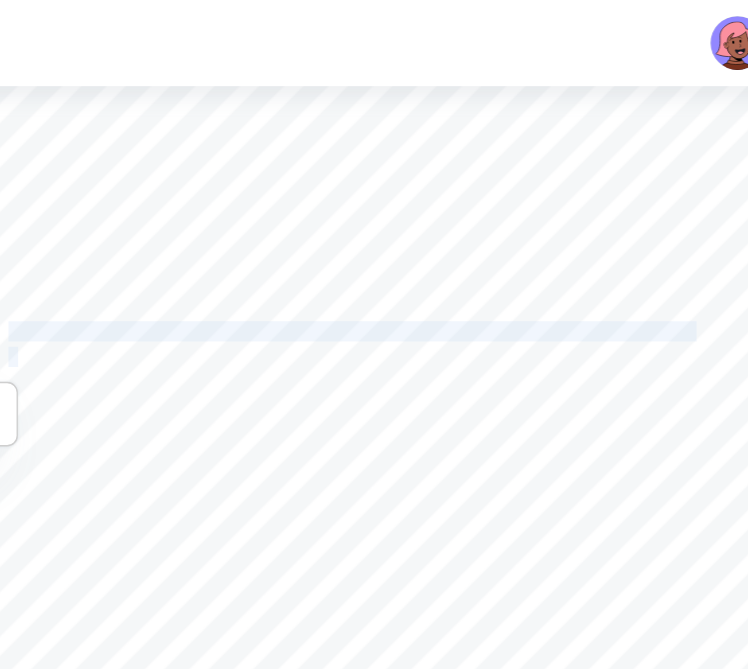 click on "First reflection: June 4, 2024 I initially planned for interdisciplinary research on stochastic music generation using Markov chain. Then, my supervisor and I agreed that the focus and in-depth exploration into mathematical knowledge involved in this topic may be challenging, since I planned to fuse computer science and music concepts into this math EE topic. Therefore, there was a change in topic - I decided to open a novel aspect into the well-known Tower of Hanoi Problem, through which the beauty of patterns and logics in math is explored. I learned the ternary calculation logic can be applied in solving Hanoi Tower Problem: the operation on the unit digit means moving the smallest disc, and every time after moving twice the smallest disc, a bigger disc is moved, which corresponds to the digit carry in ternary calculation. Also, a spontaneous inspiration came to me when I was solving a graph theory problem, which is that I can find the correlation between graph theory and the Hanoi Tower Problem, since I 9" at bounding box center (374, 512) 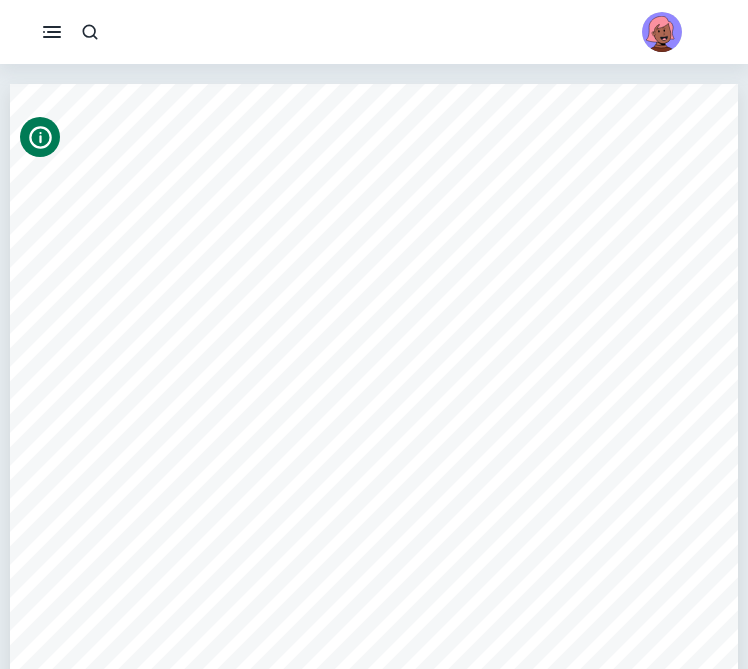 scroll, scrollTop: 57397, scrollLeft: 0, axis: vertical 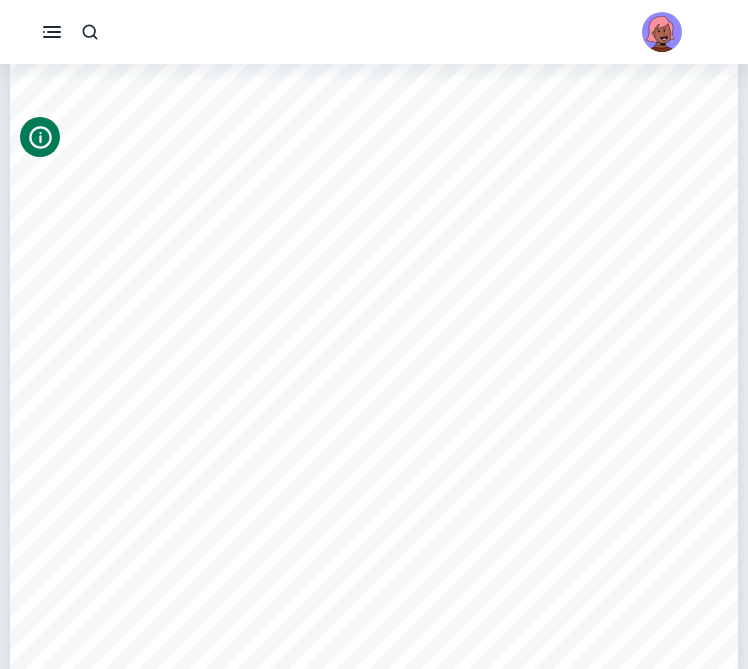 click 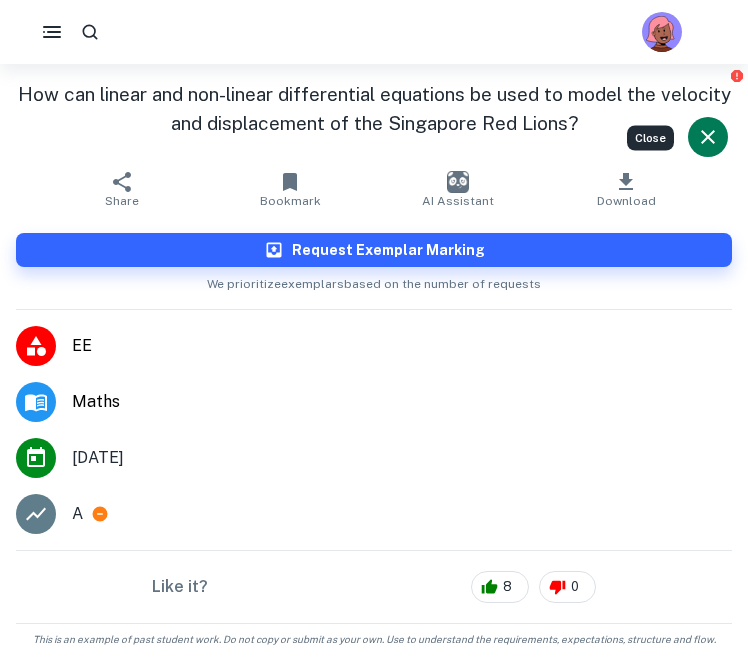 click 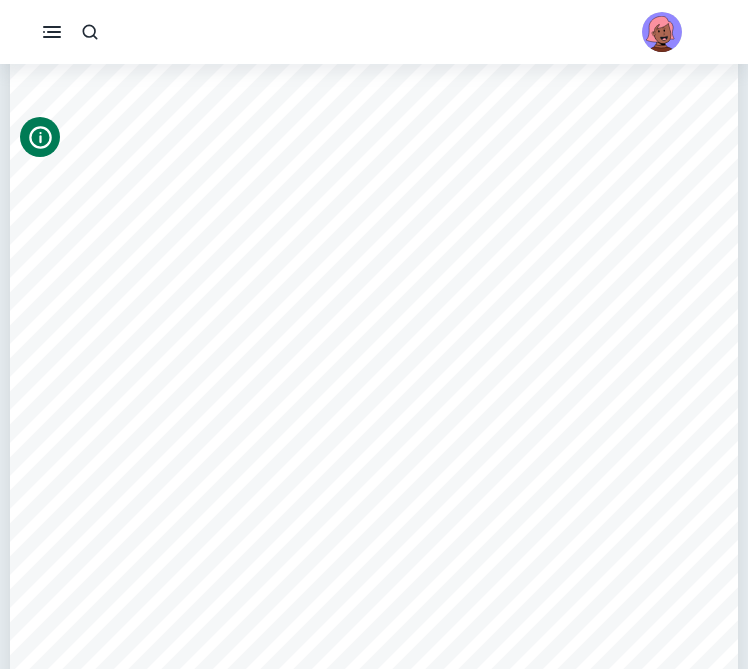 scroll, scrollTop: 57573, scrollLeft: 0, axis: vertical 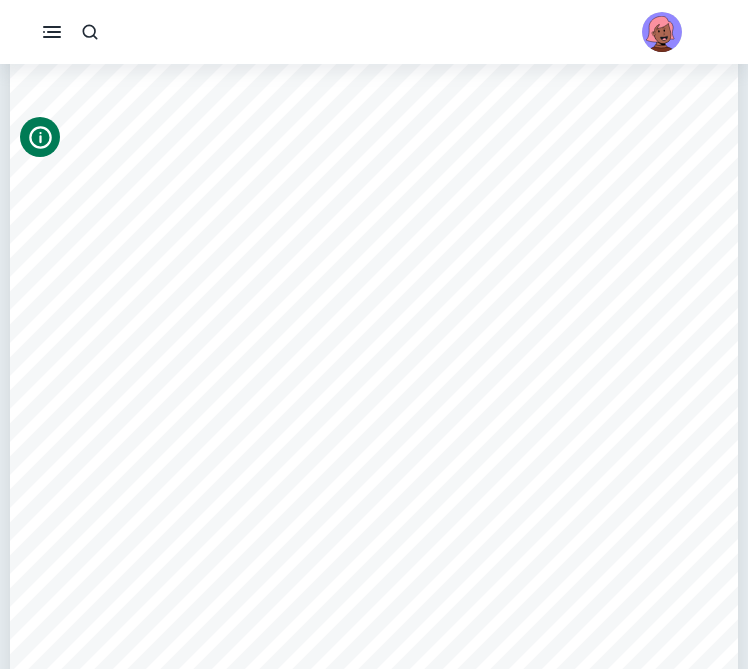 click on "Whilst choosing my research question, I decided to first narrow down the scope to differential equations. This was because" at bounding box center [371, 275] 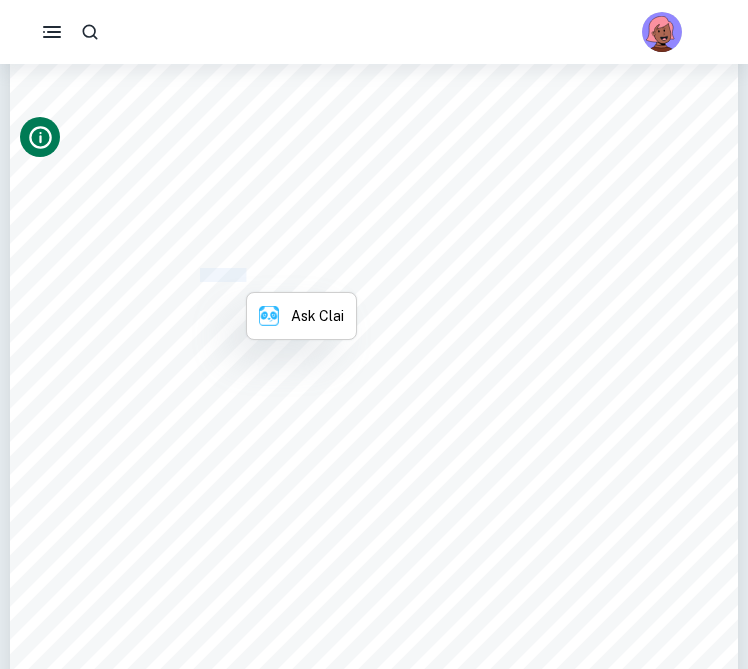 click on "Whilst choosing my research question, I decided to first narrow down the scope to differential equations. This was because" at bounding box center [371, 275] 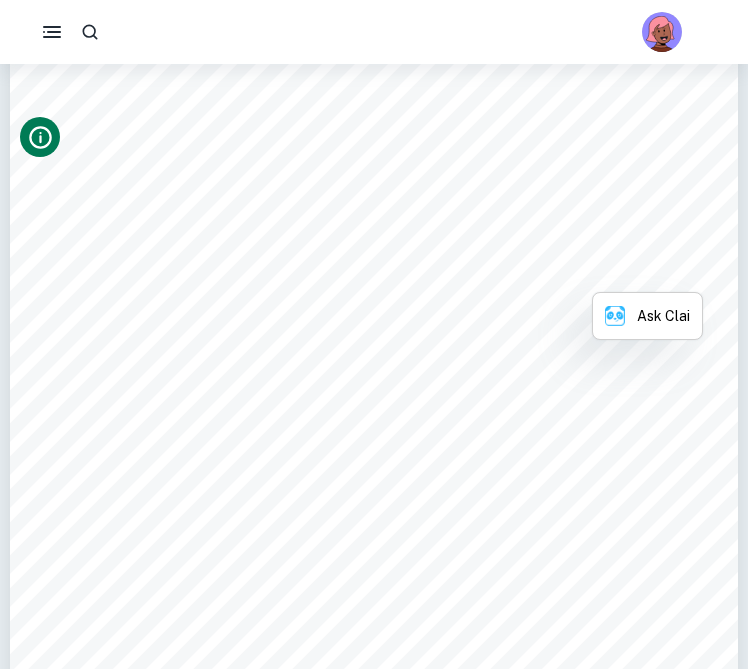 click on "Whilst choosing my research question, I decided to first narrow down the scope to differential equations. This was because" at bounding box center [371, 275] 